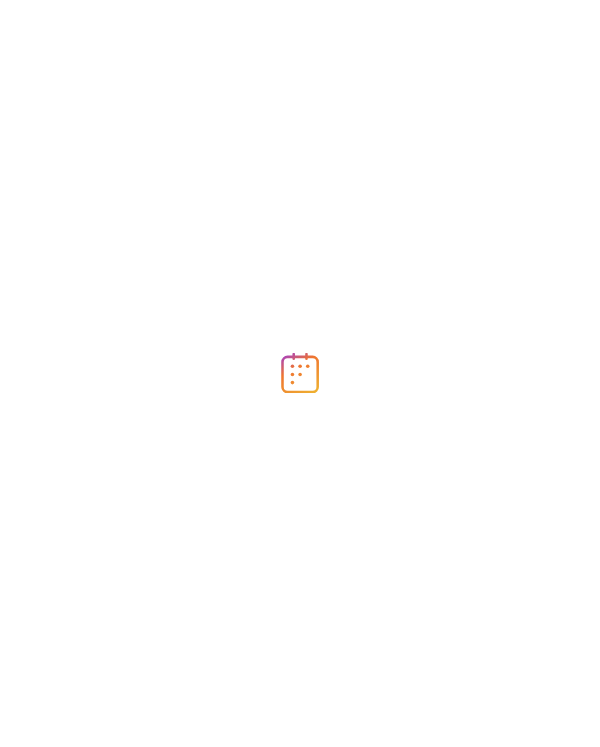 scroll, scrollTop: 0, scrollLeft: 0, axis: both 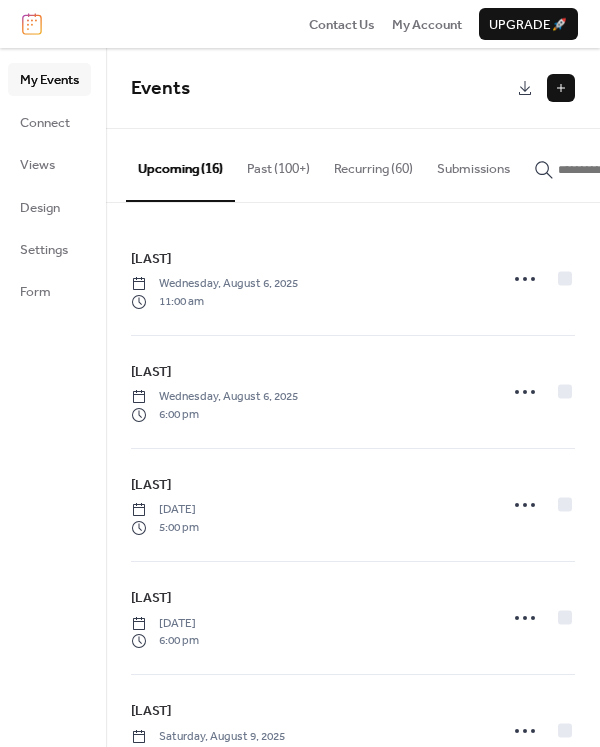click at bounding box center (561, 88) 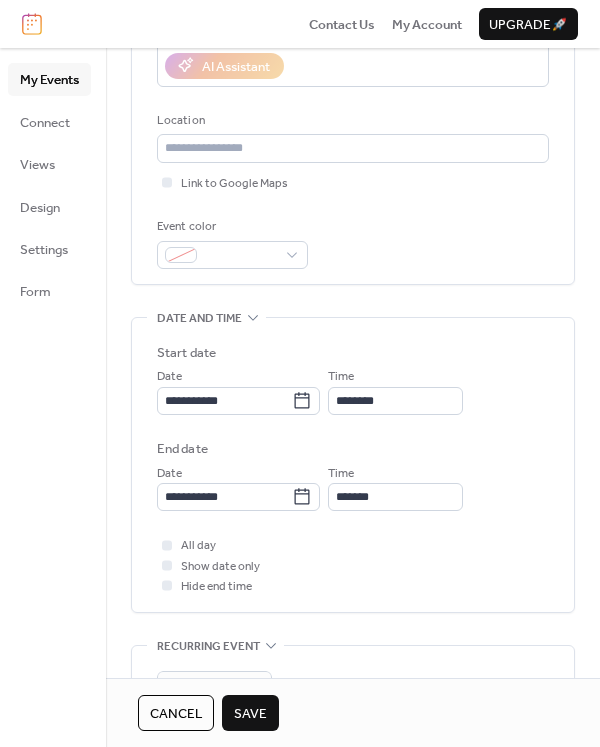 scroll, scrollTop: 400, scrollLeft: 0, axis: vertical 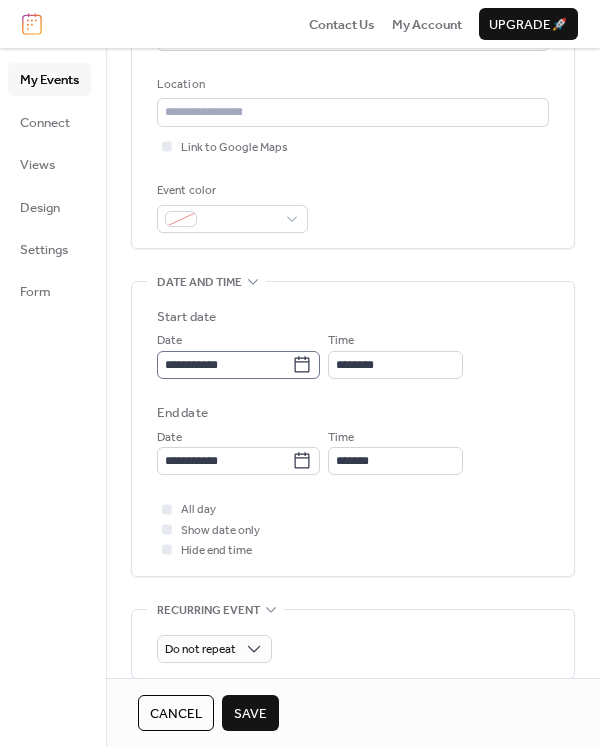 type on "******" 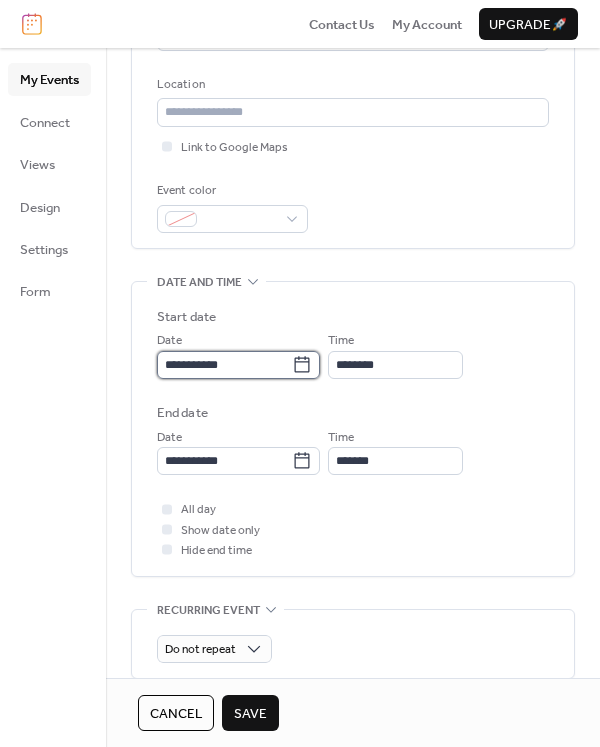 click on "**********" at bounding box center (224, 365) 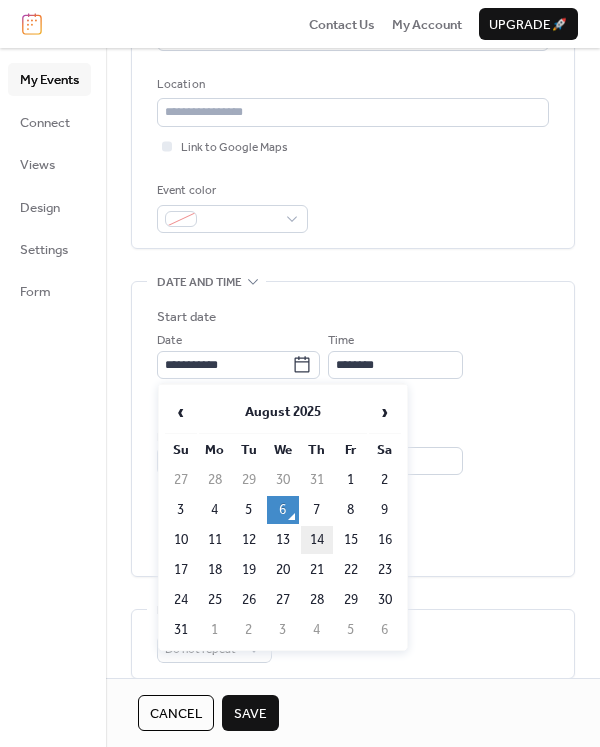 click on "14" at bounding box center (317, 540) 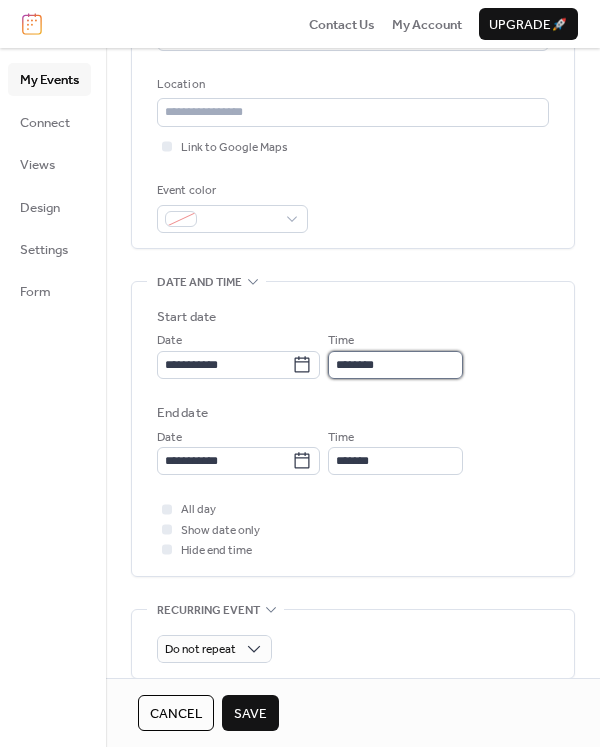 click on "********" at bounding box center [395, 365] 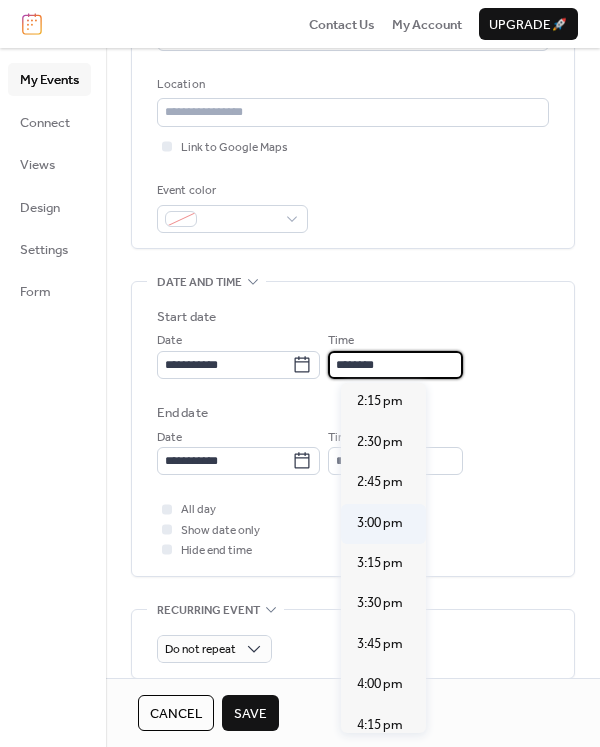 scroll, scrollTop: 2339, scrollLeft: 0, axis: vertical 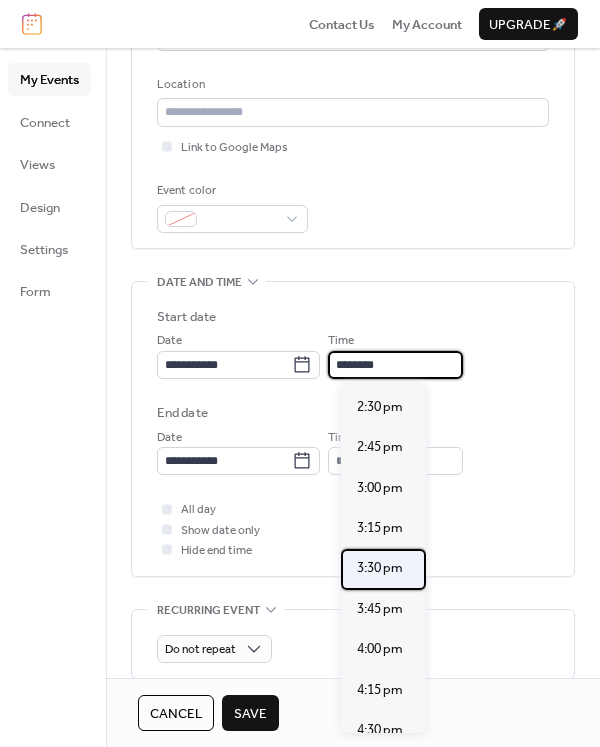 click on "3:30 pm" at bounding box center [380, 568] 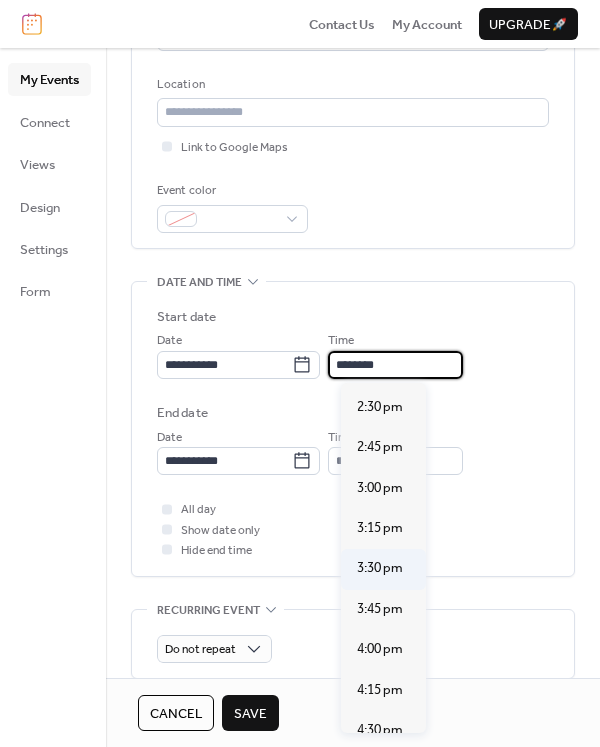type on "*******" 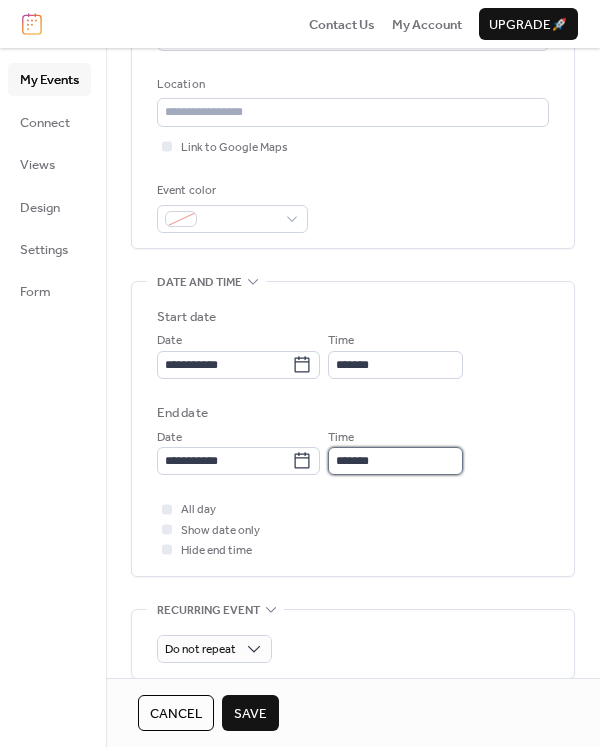 click on "*******" at bounding box center [395, 461] 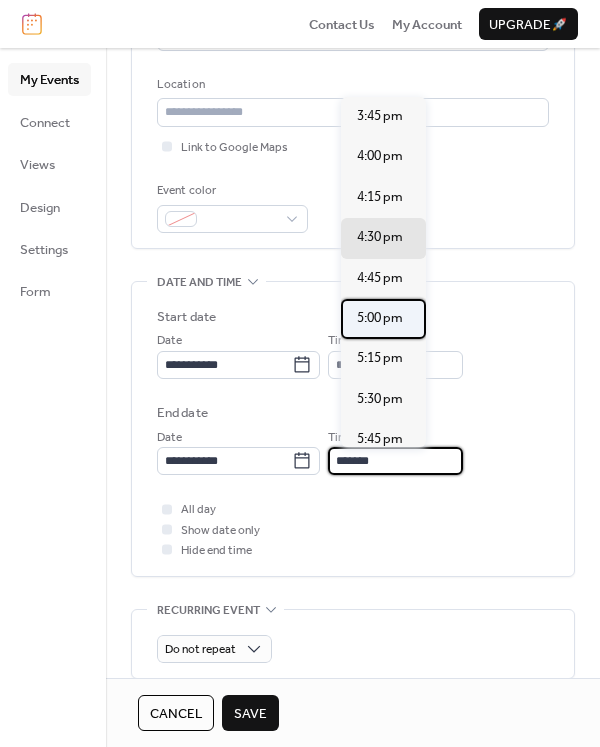 click on "5:00 pm" at bounding box center [380, 318] 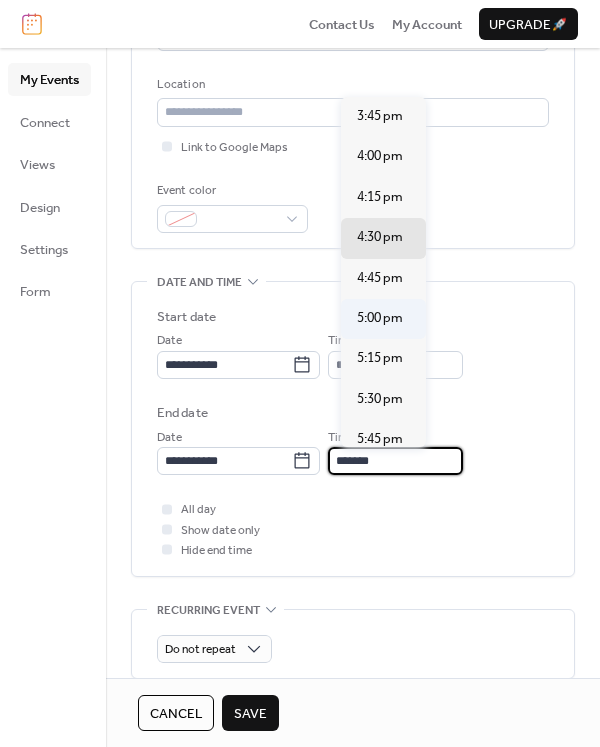 type on "*******" 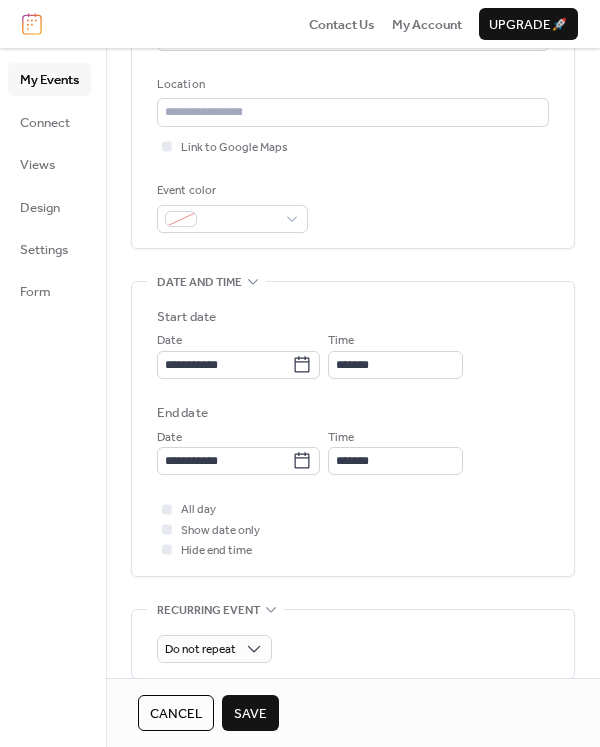 click on "Save" at bounding box center [250, 714] 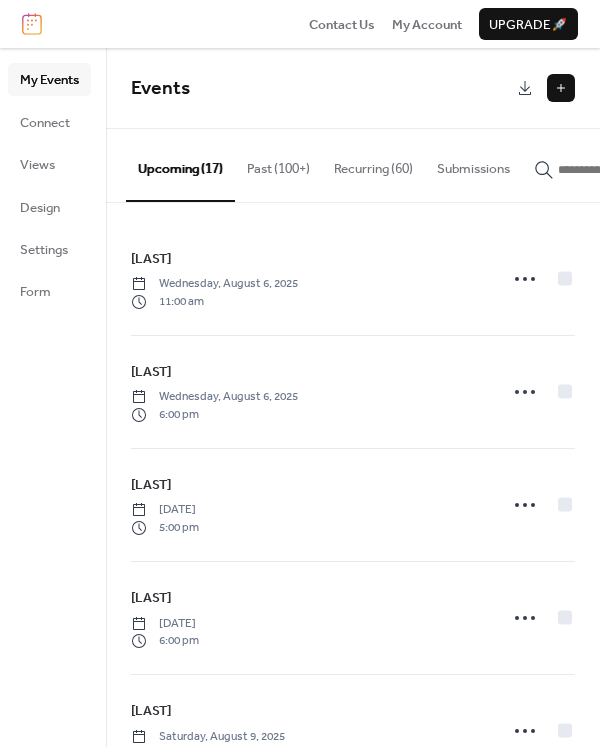 click at bounding box center (561, 88) 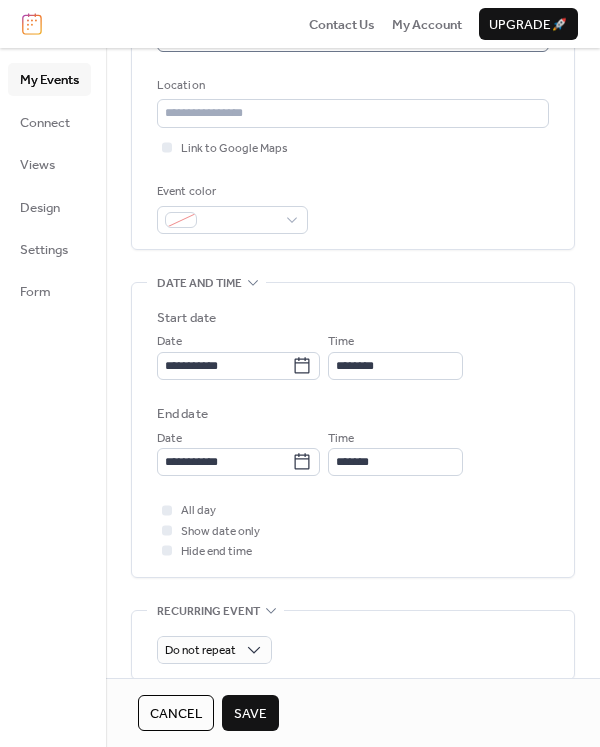 scroll, scrollTop: 400, scrollLeft: 0, axis: vertical 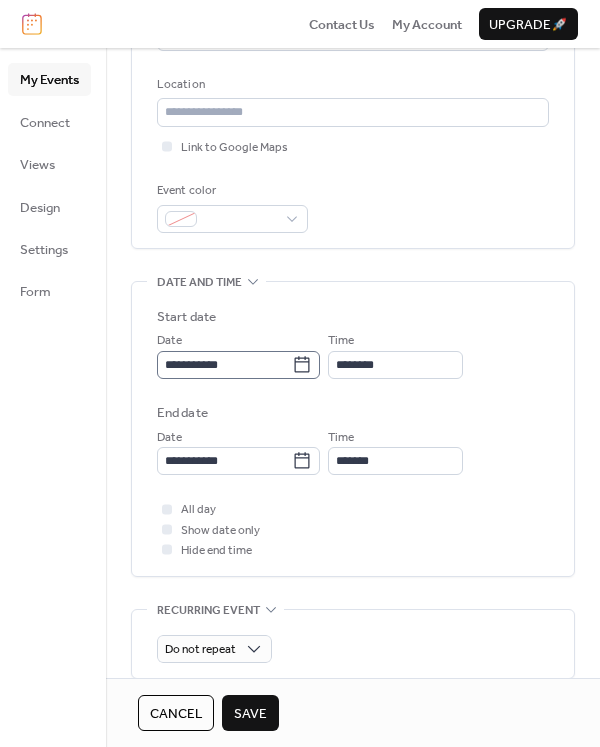 type on "******" 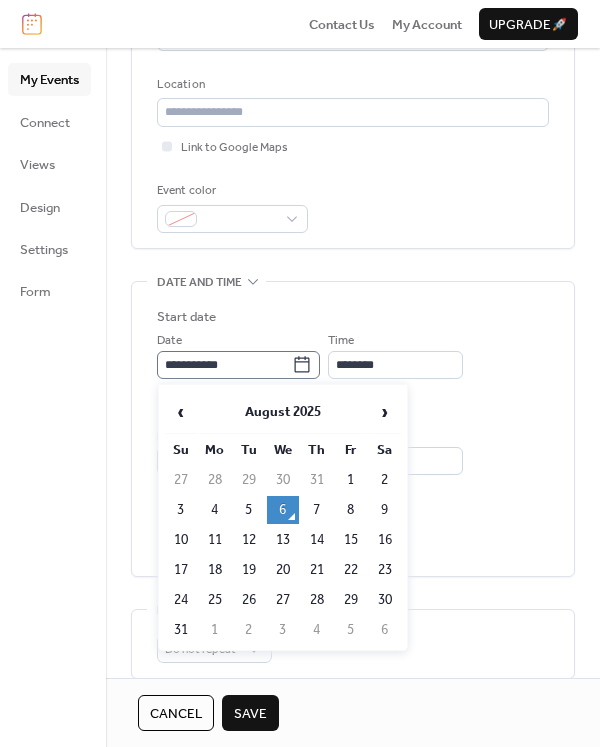 click 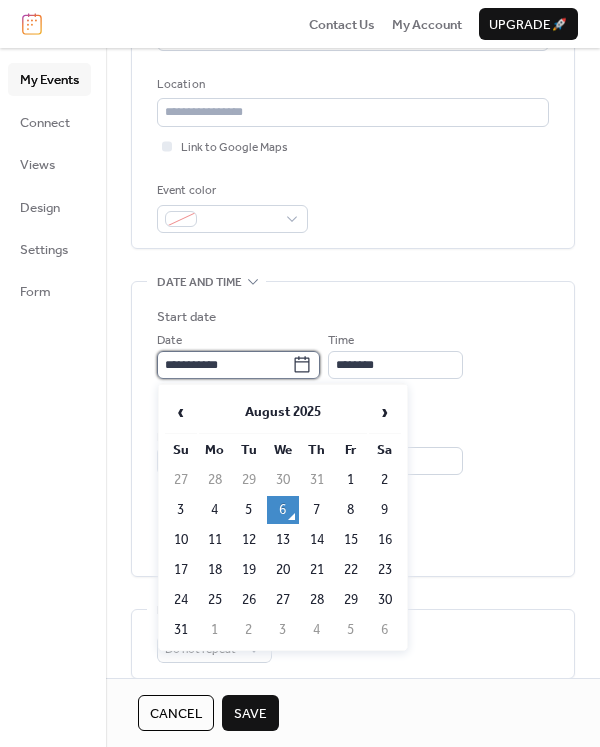 click on "**********" at bounding box center [224, 365] 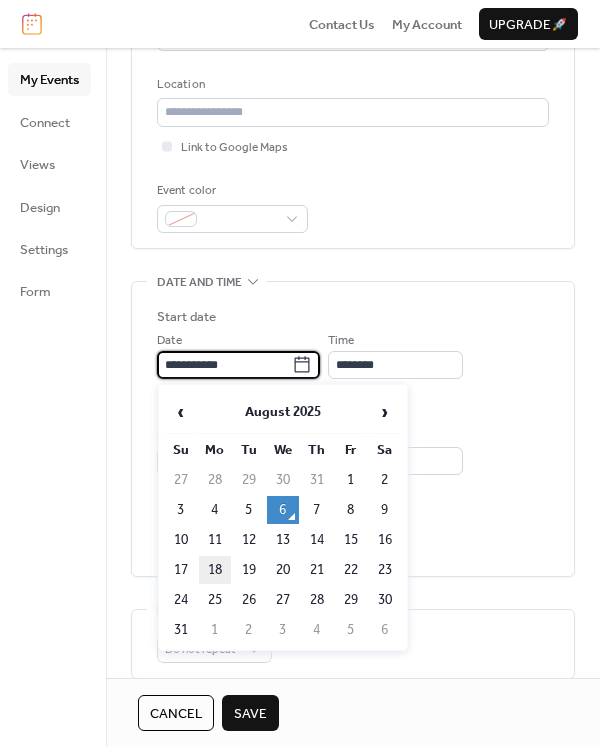 click on "18" at bounding box center (215, 570) 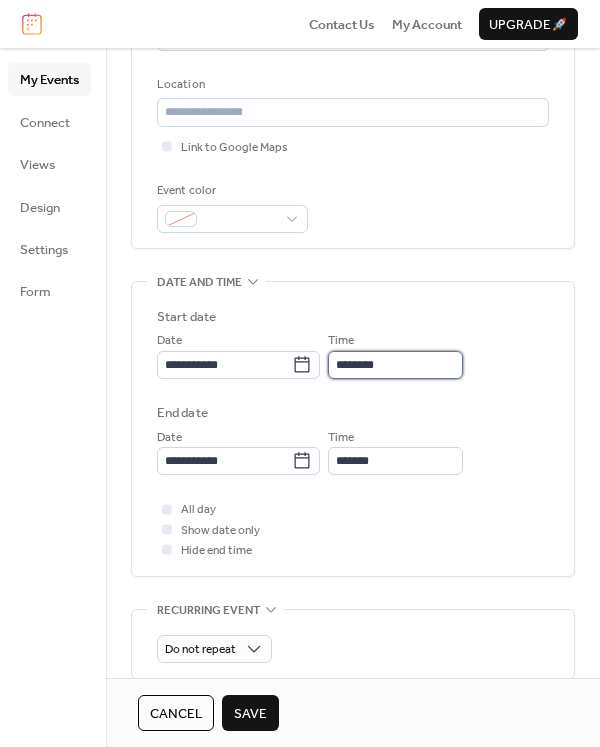 click on "********" at bounding box center (395, 365) 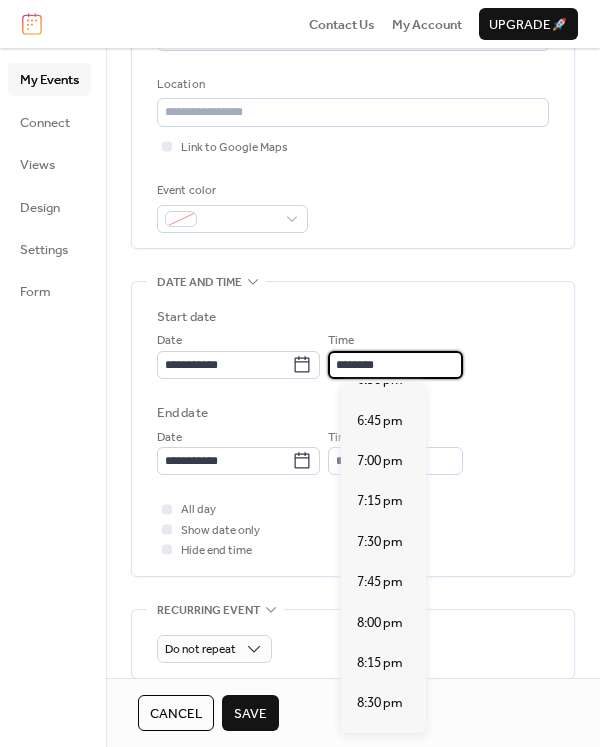 scroll, scrollTop: 3039, scrollLeft: 0, axis: vertical 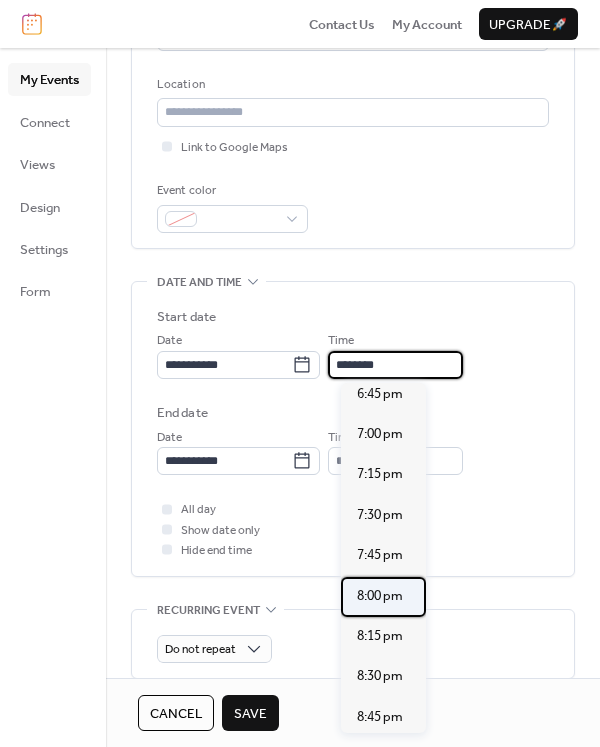 click on "8:00 pm" at bounding box center [380, 596] 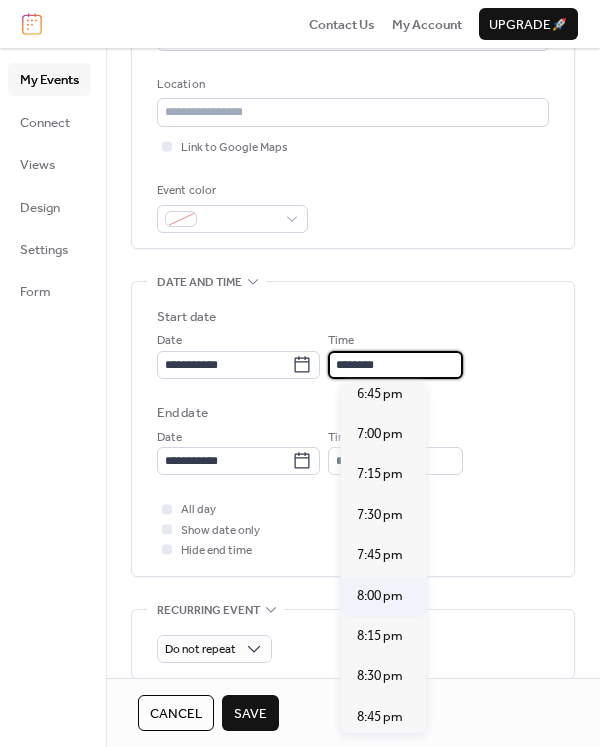 type on "*******" 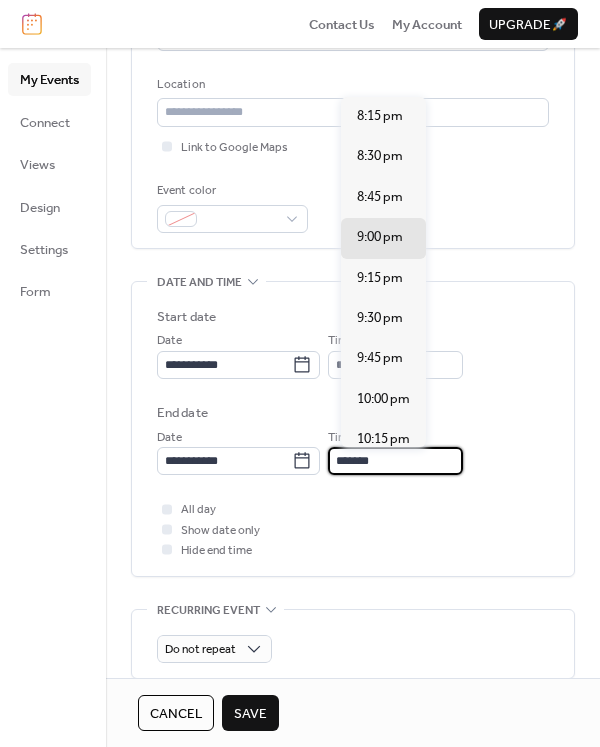 click on "*******" at bounding box center (395, 461) 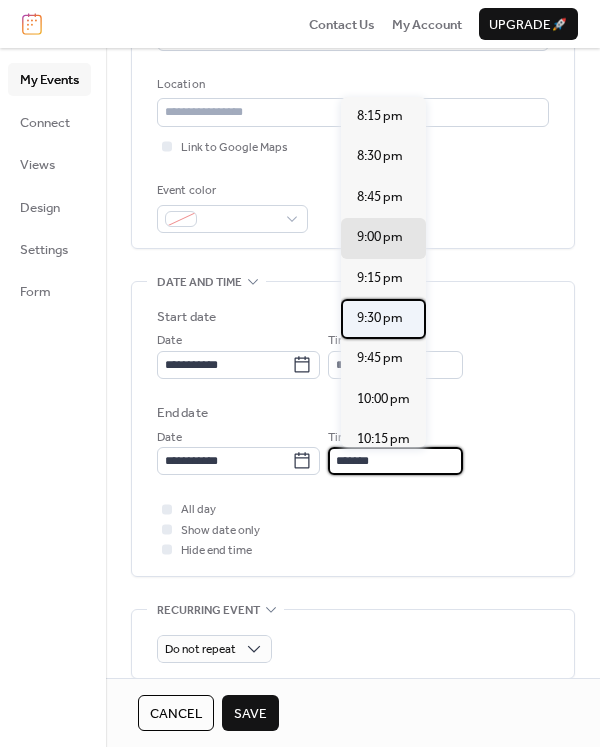 click on "9:30 pm" at bounding box center [380, 318] 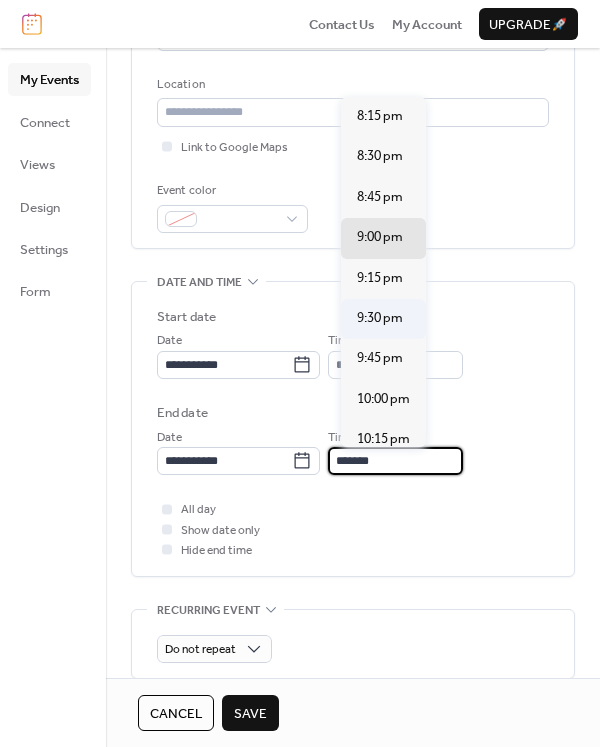 type on "*******" 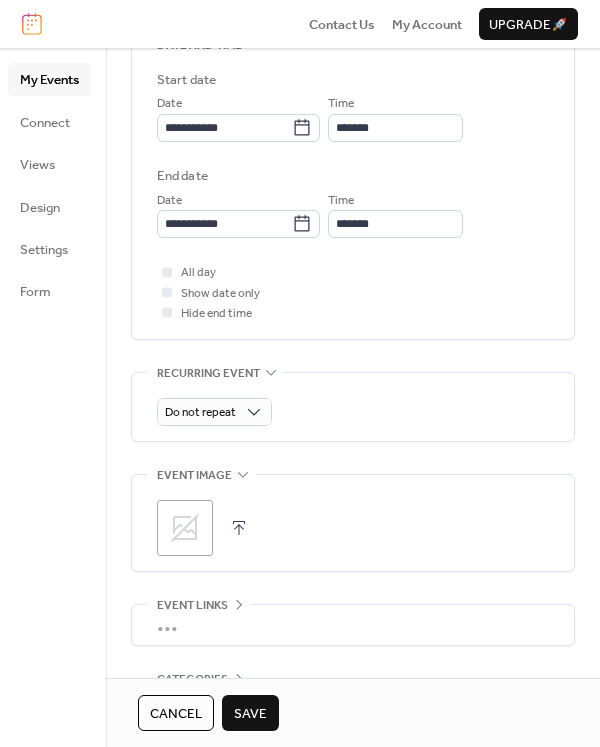 scroll, scrollTop: 700, scrollLeft: 0, axis: vertical 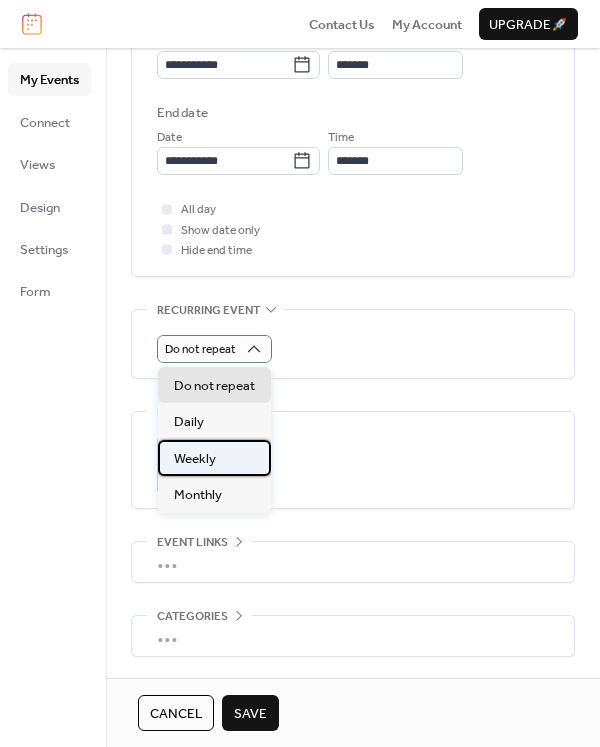 click on "Weekly" at bounding box center (195, 459) 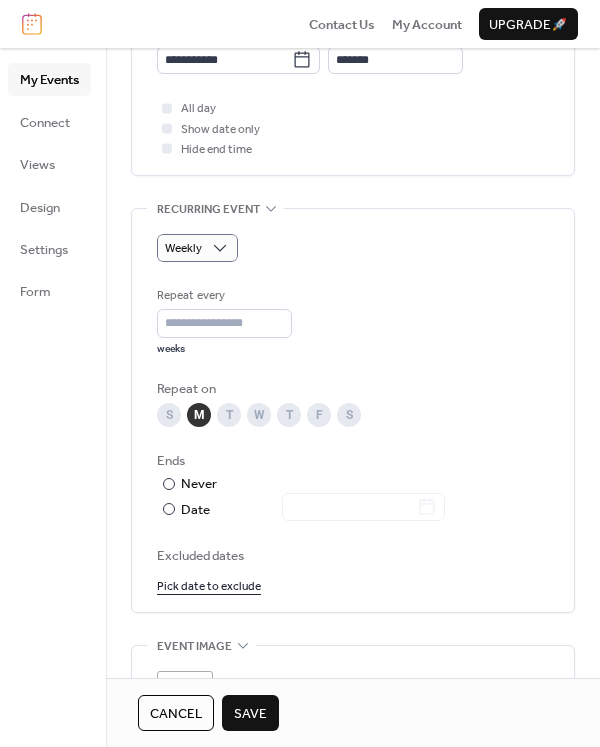 scroll, scrollTop: 1000, scrollLeft: 0, axis: vertical 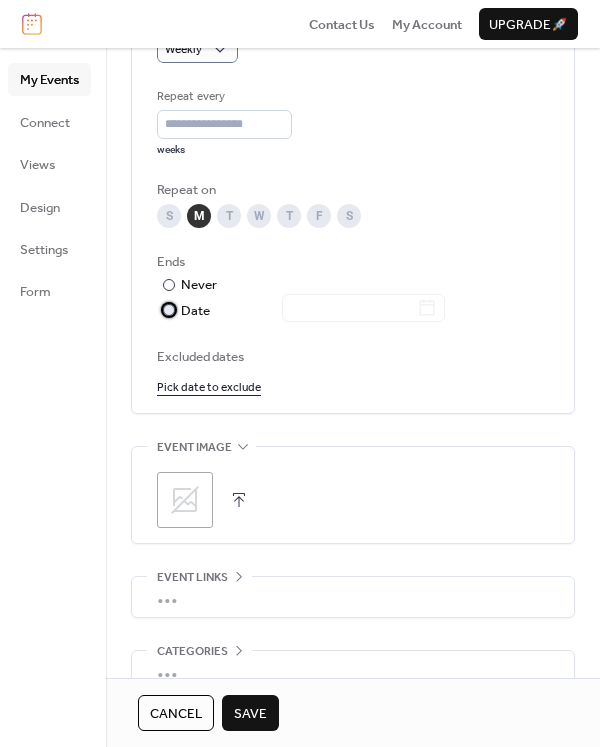 click on "Date" at bounding box center (313, 311) 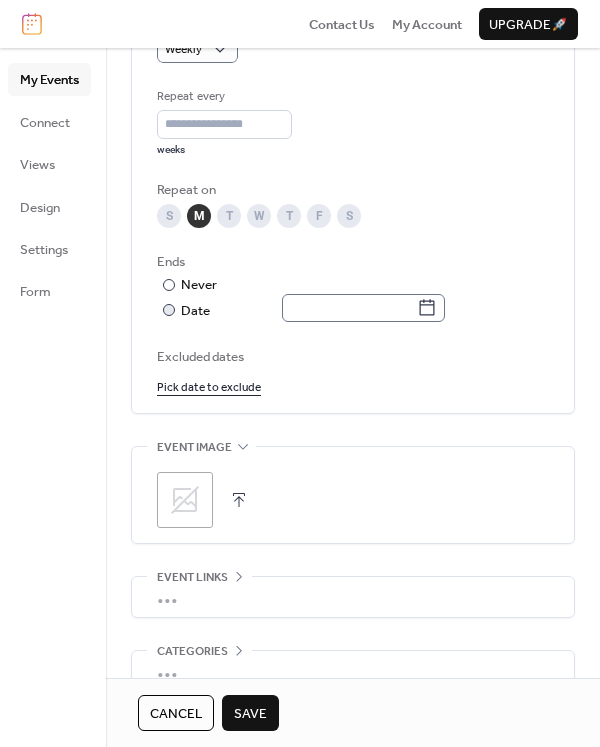 click 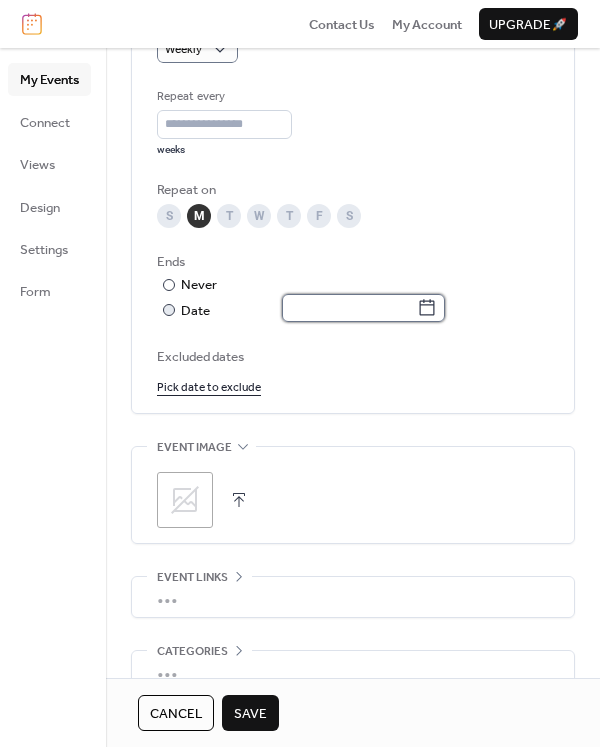 click at bounding box center [349, 308] 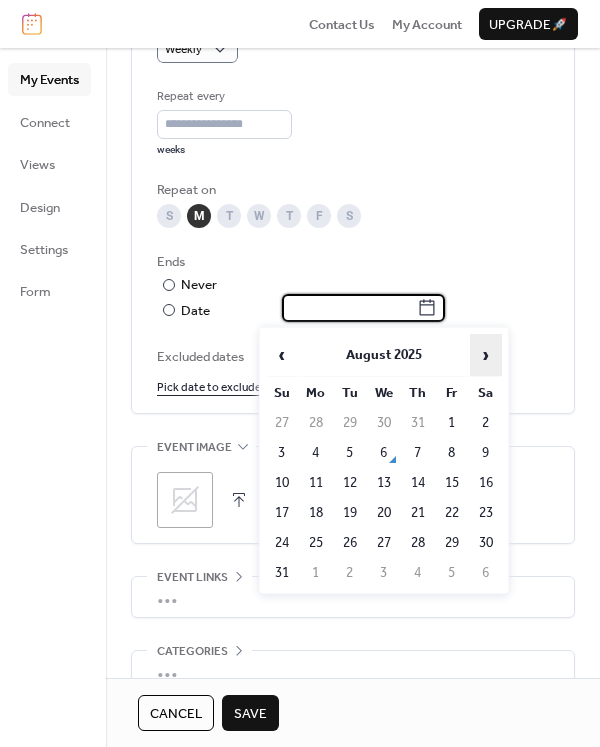 click on "›" at bounding box center [486, 355] 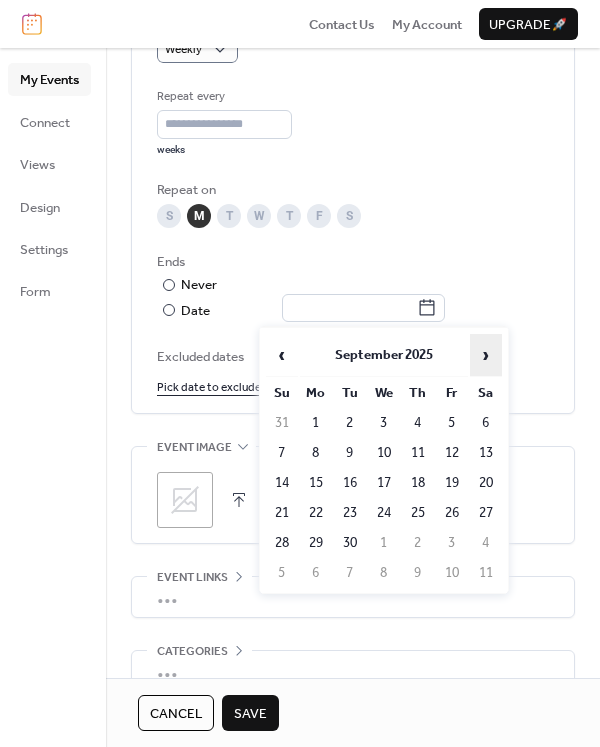 click on "›" at bounding box center [486, 355] 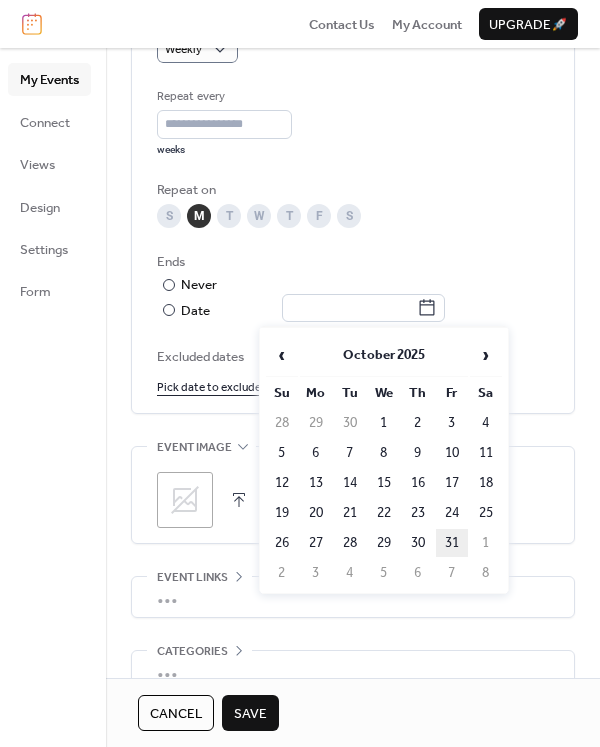 click on "31" at bounding box center [452, 543] 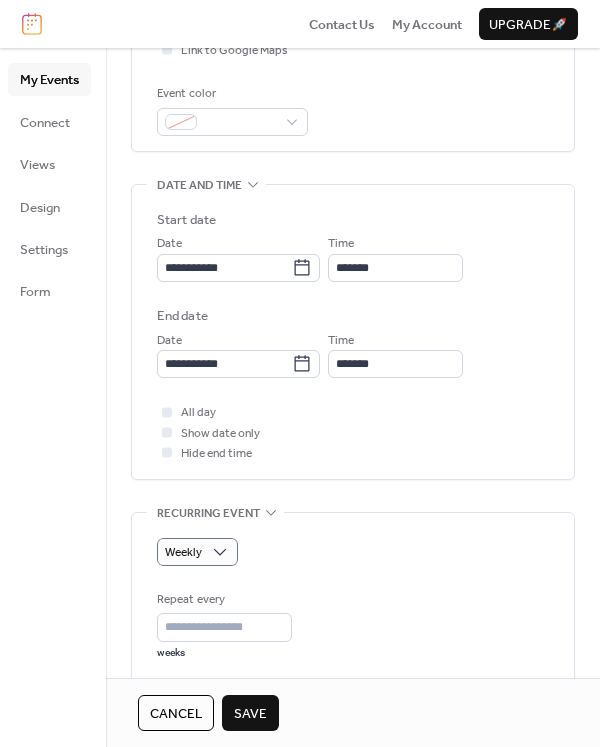 scroll, scrollTop: 400, scrollLeft: 0, axis: vertical 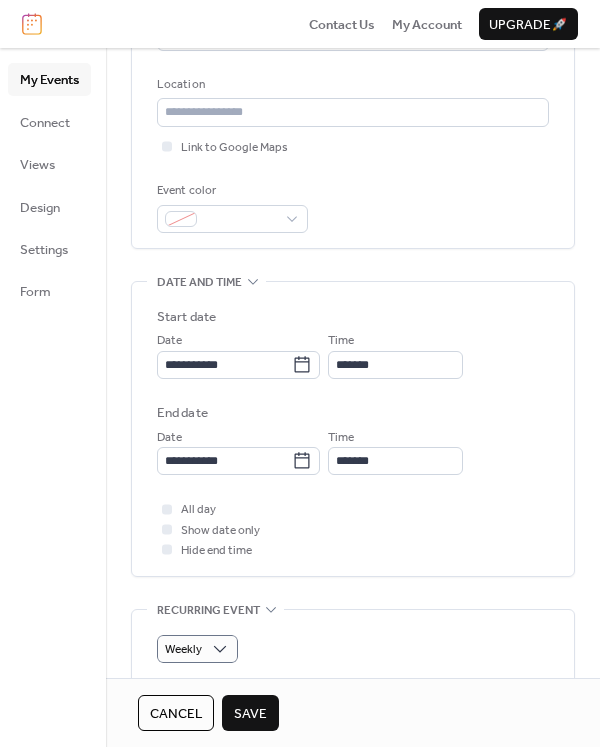 click on "Save" at bounding box center (250, 713) 